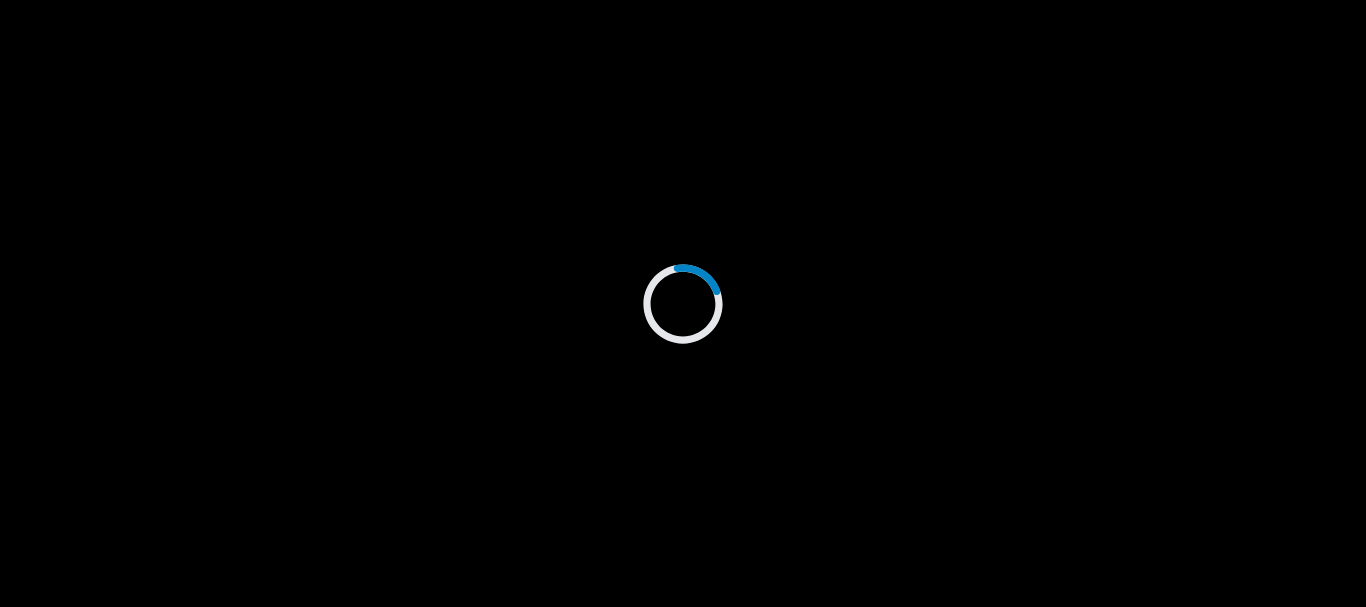 scroll, scrollTop: 0, scrollLeft: 0, axis: both 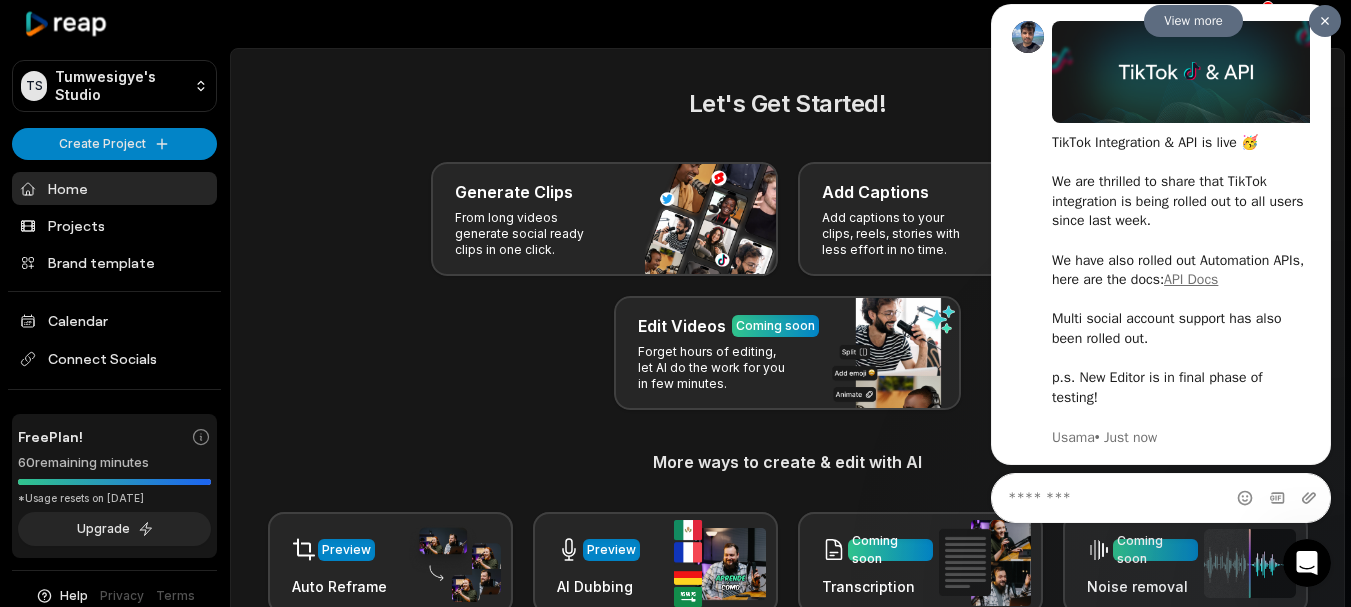 click at bounding box center (1325, 21) 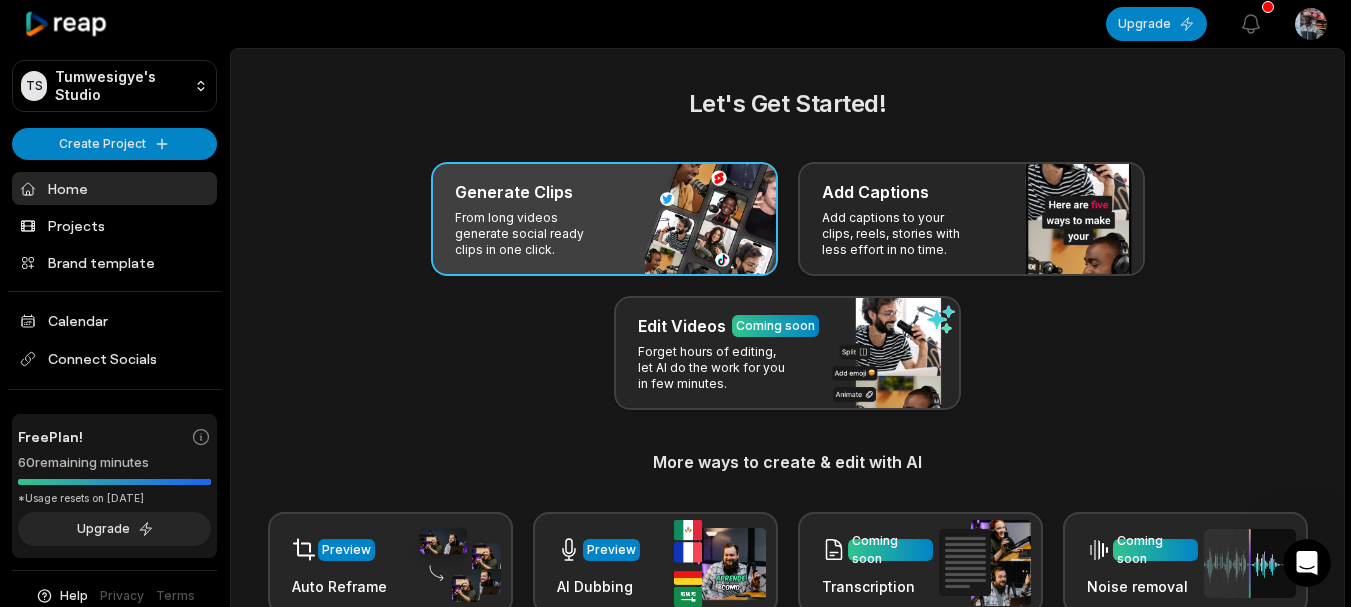 click on "Generate Clips" at bounding box center (604, 192) 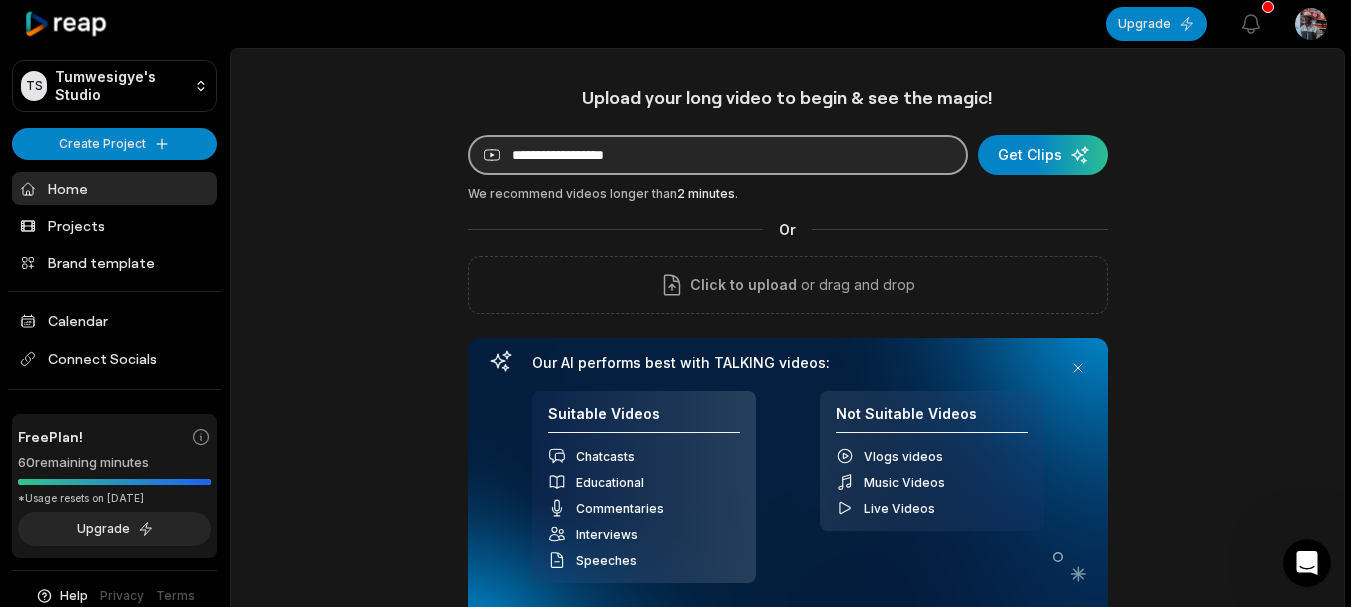 click at bounding box center [718, 155] 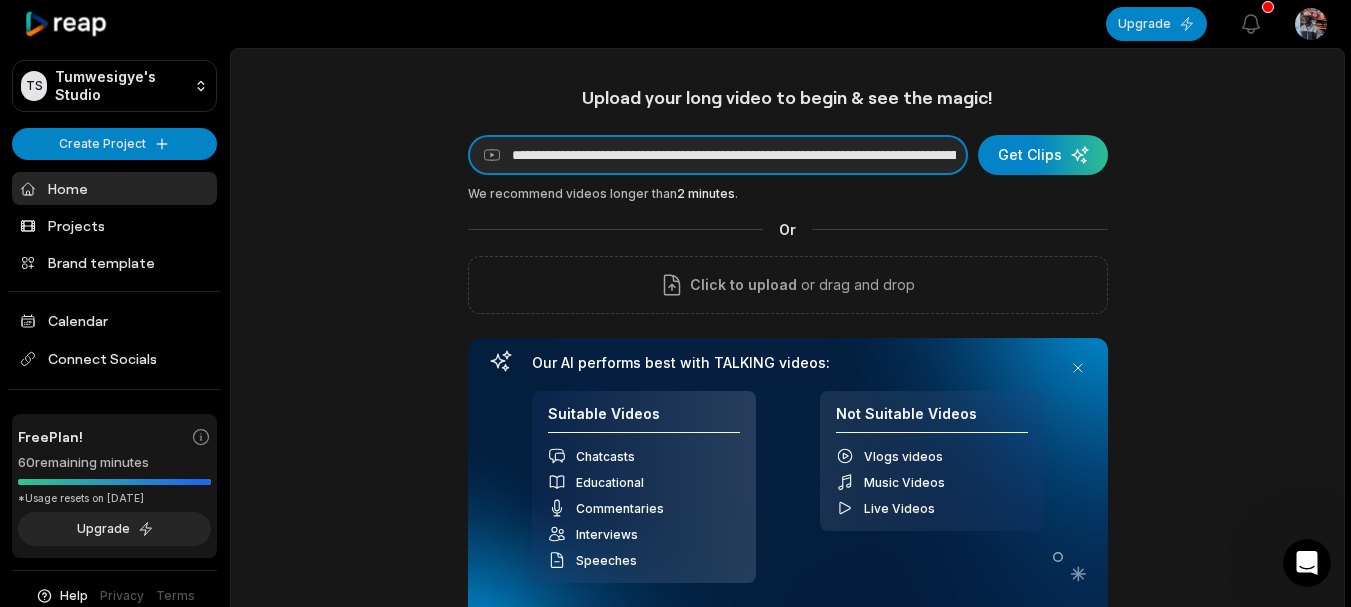 scroll, scrollTop: 0, scrollLeft: 430, axis: horizontal 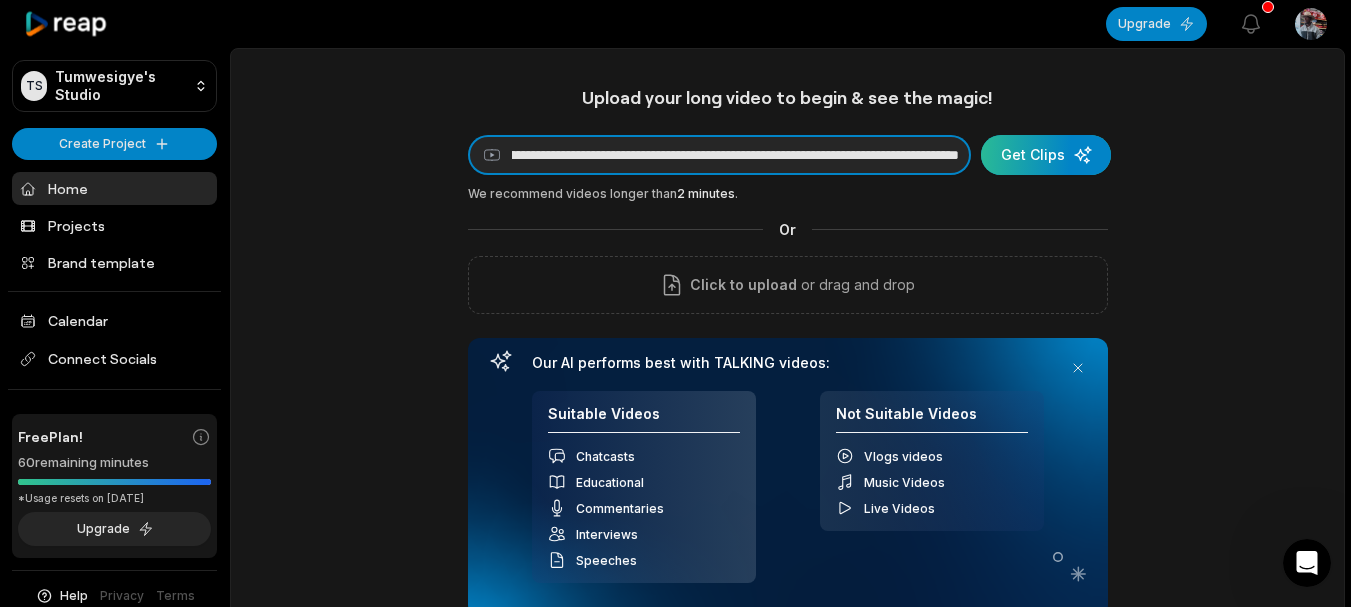 type on "**********" 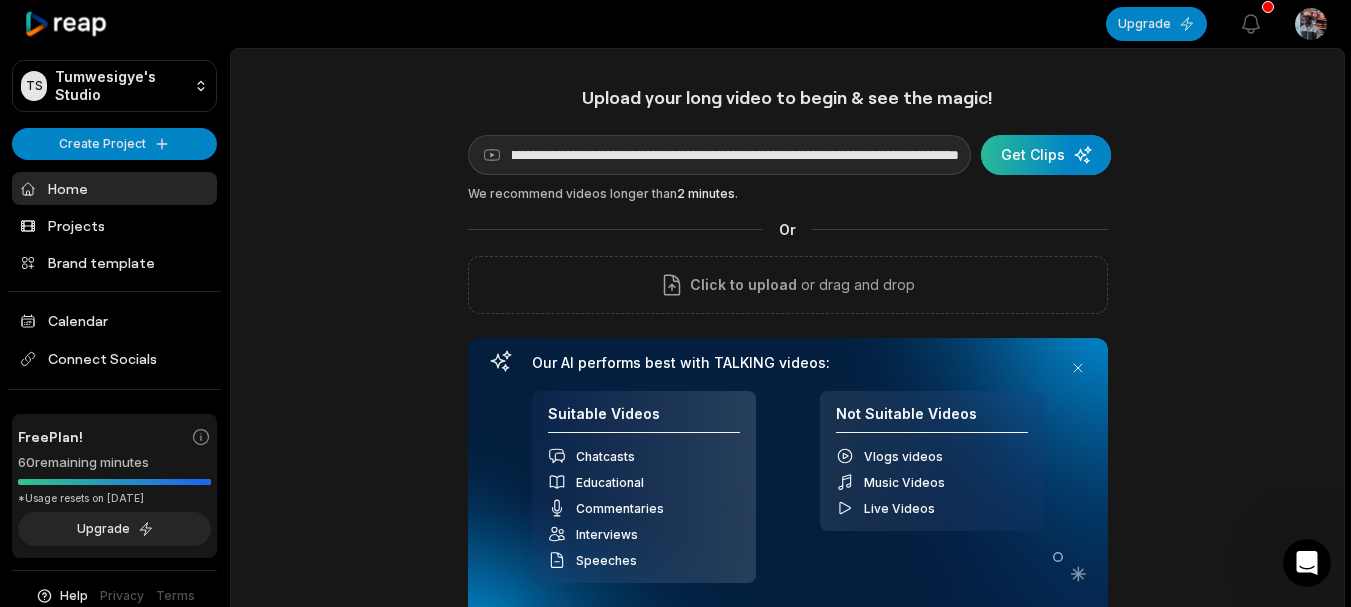 click at bounding box center (1046, 155) 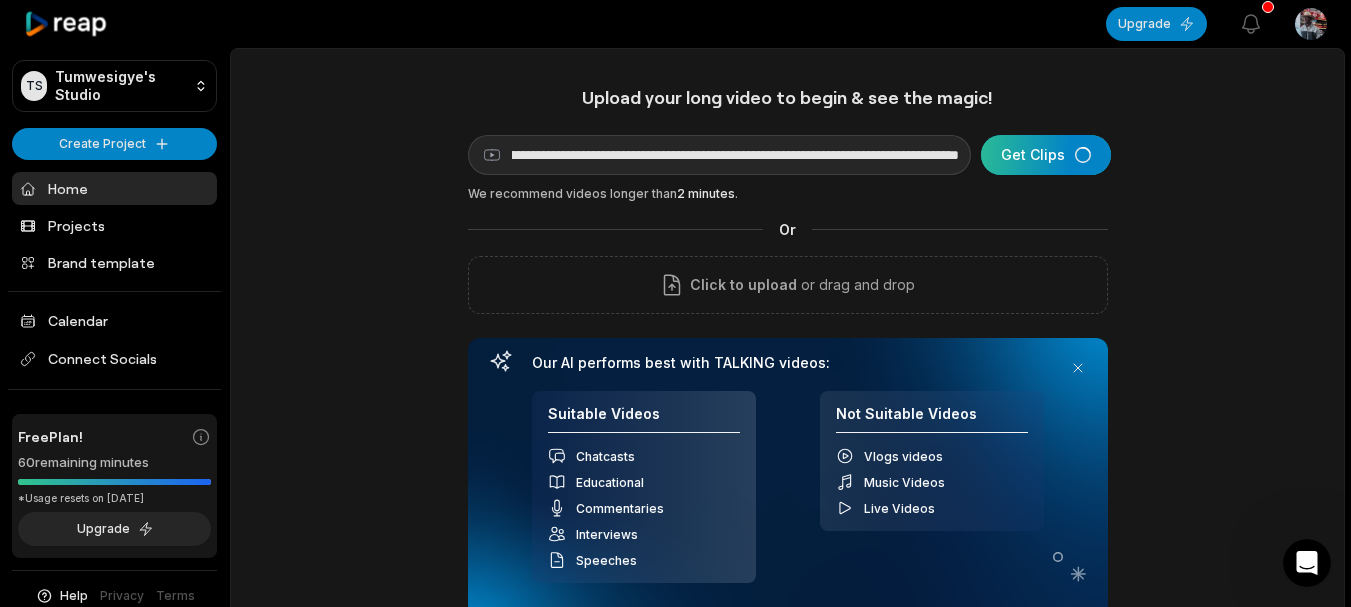 scroll, scrollTop: 0, scrollLeft: 0, axis: both 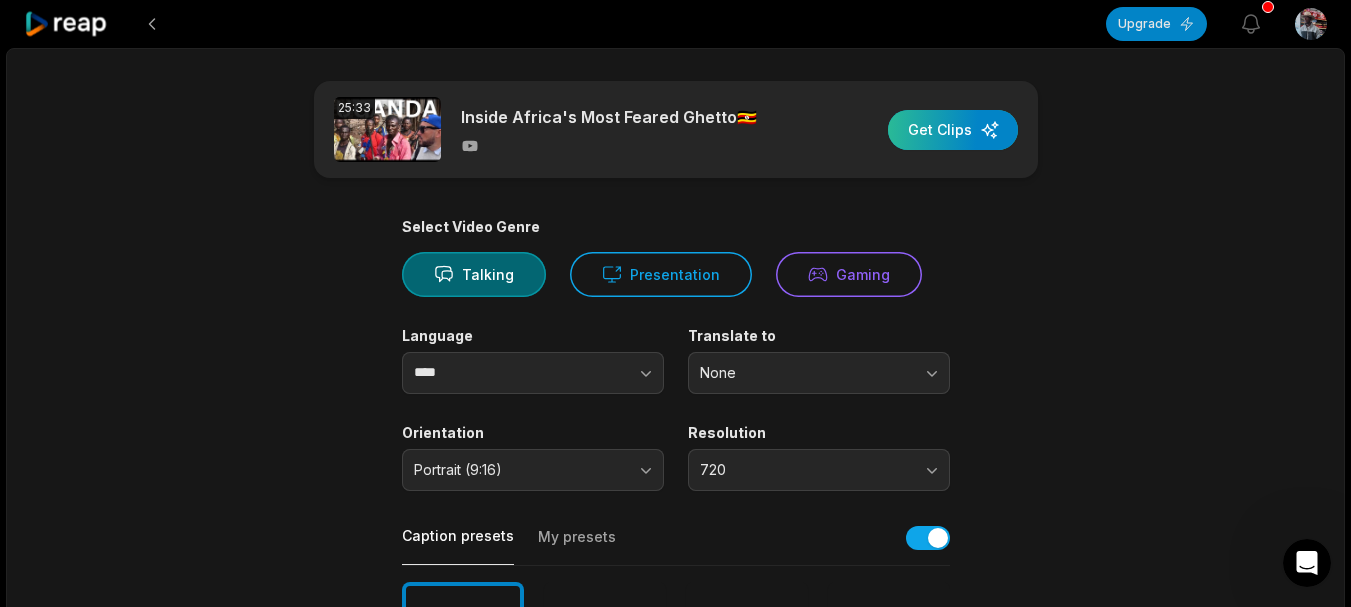 click at bounding box center [953, 130] 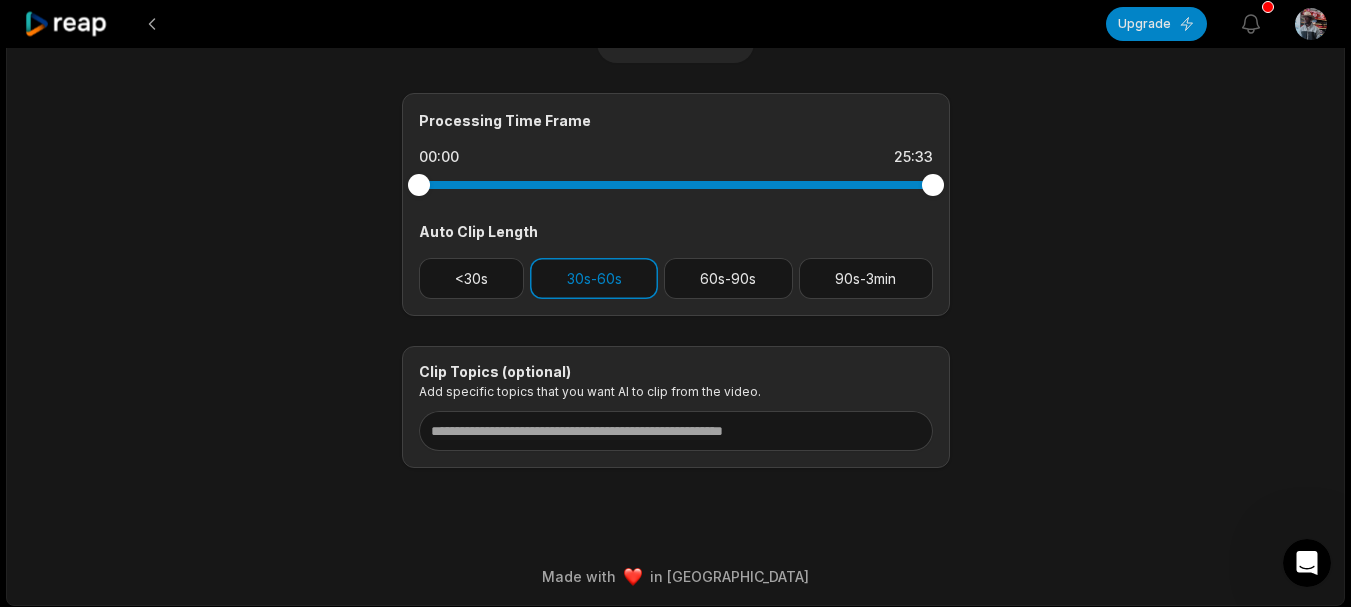 scroll, scrollTop: 834, scrollLeft: 0, axis: vertical 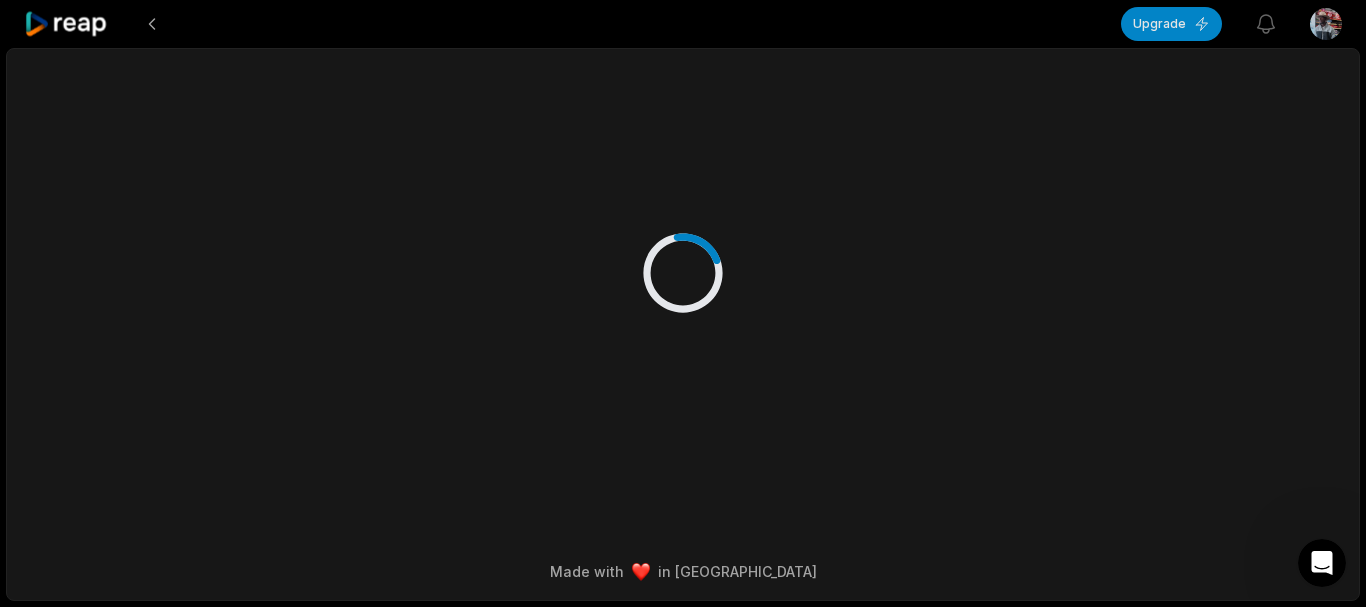 click on "Upgrade View notifications Open user menu Made with   in [GEOGRAPHIC_DATA]" at bounding box center (683, 303) 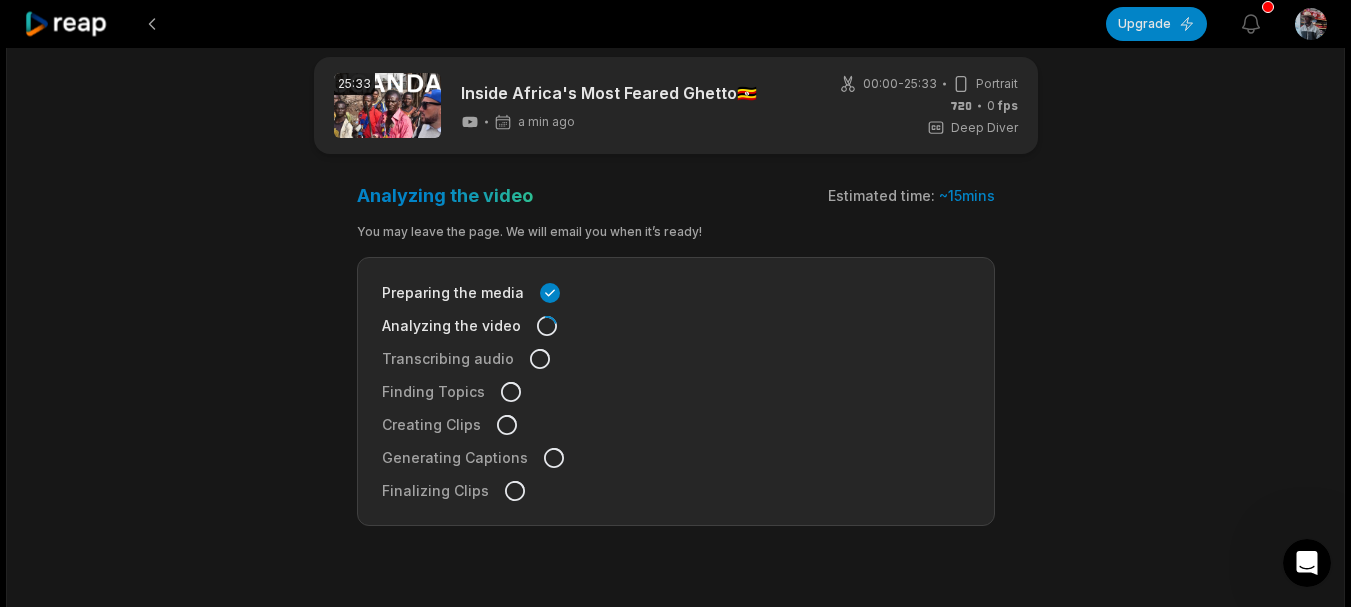 scroll, scrollTop: 0, scrollLeft: 0, axis: both 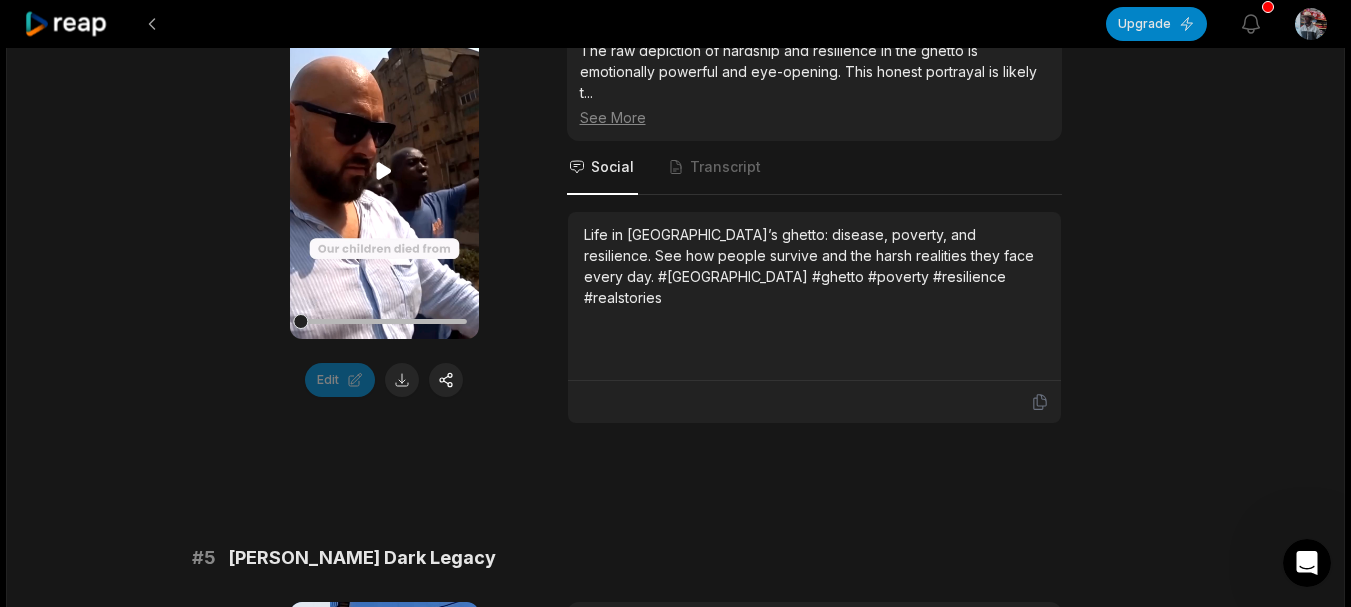 click 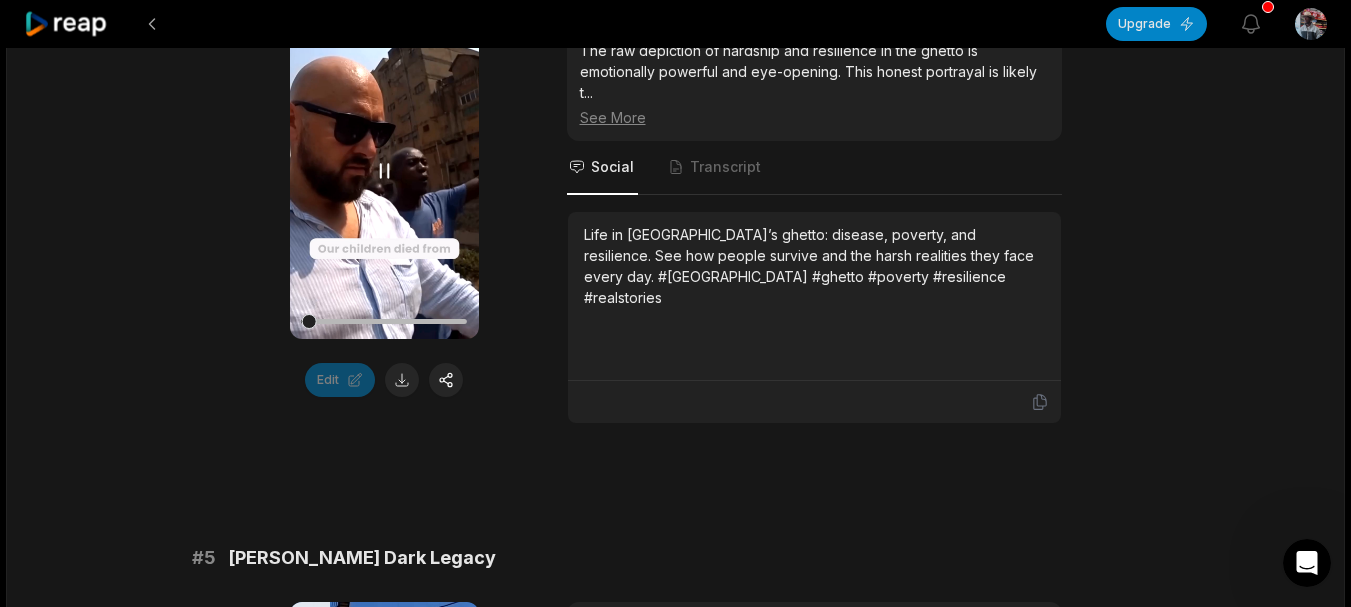 click 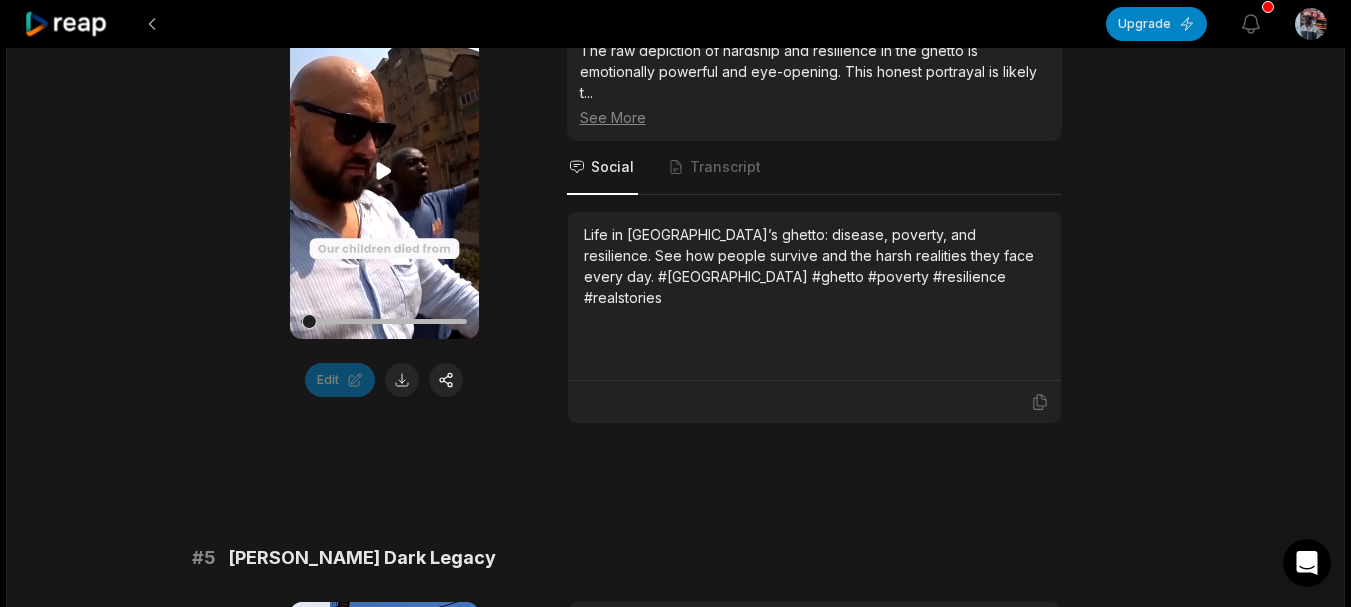 click 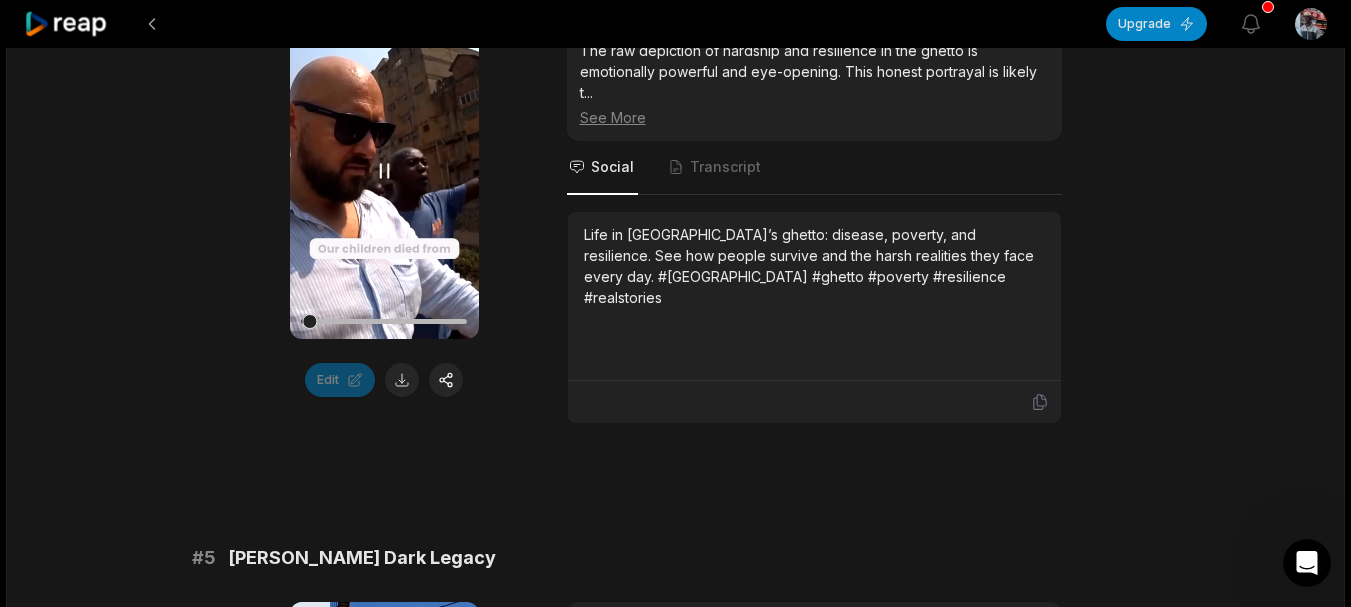 click 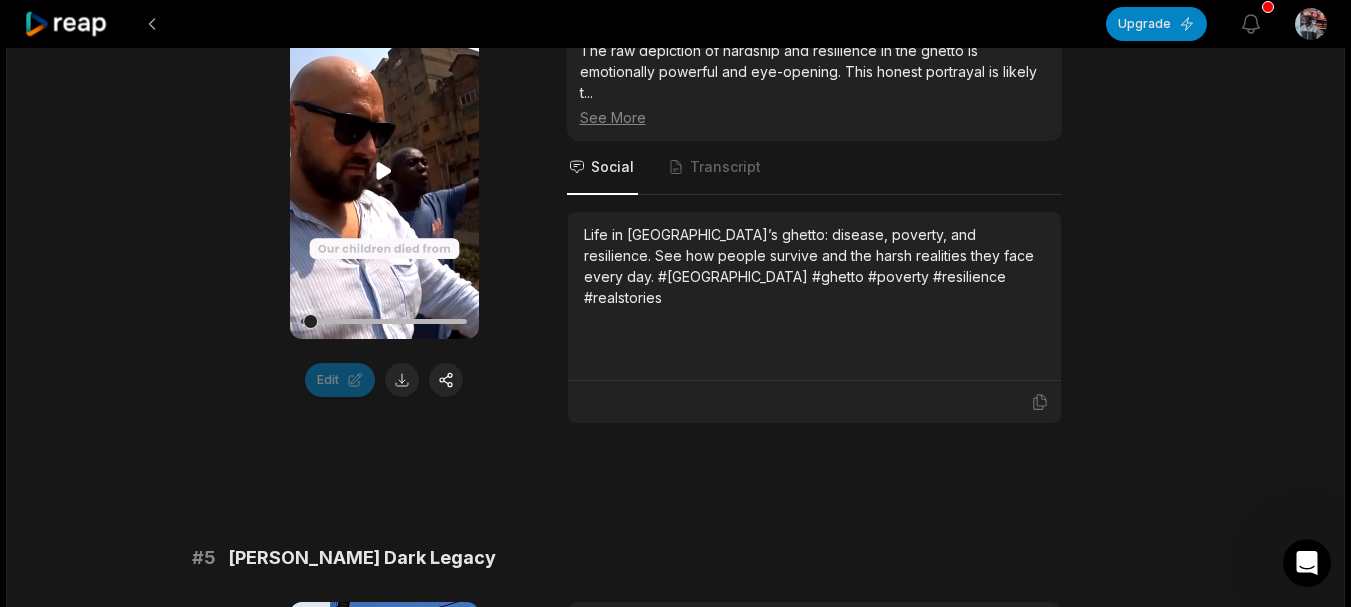 click 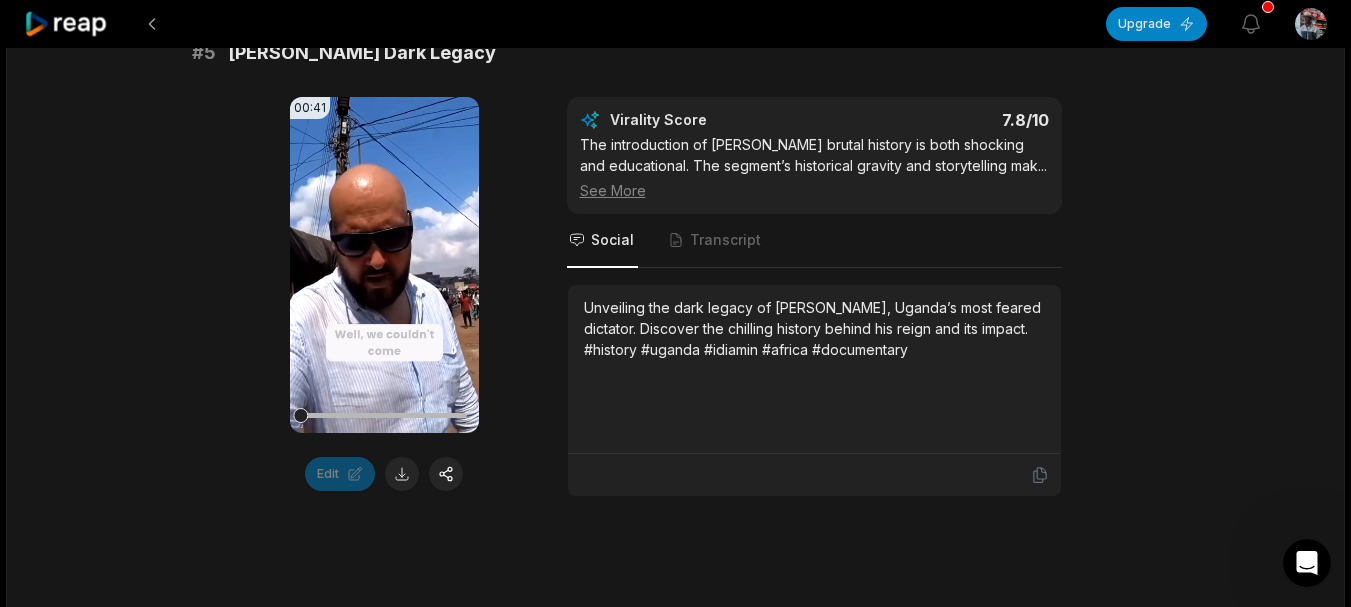 scroll, scrollTop: 2768, scrollLeft: 0, axis: vertical 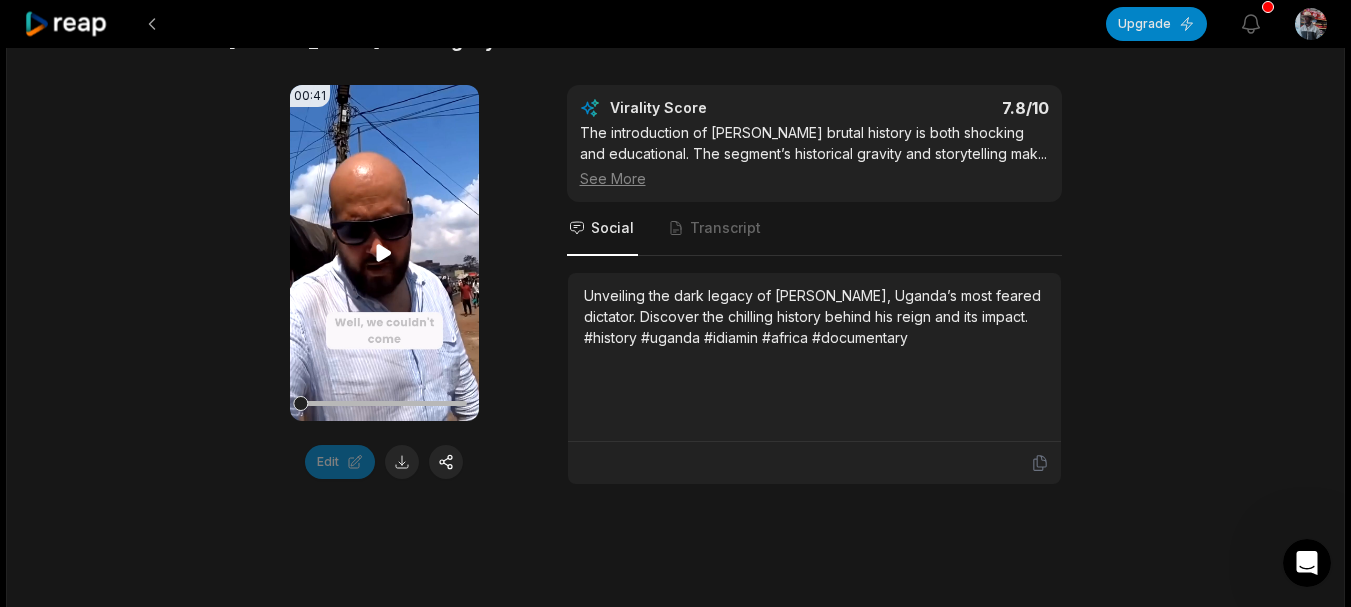 click 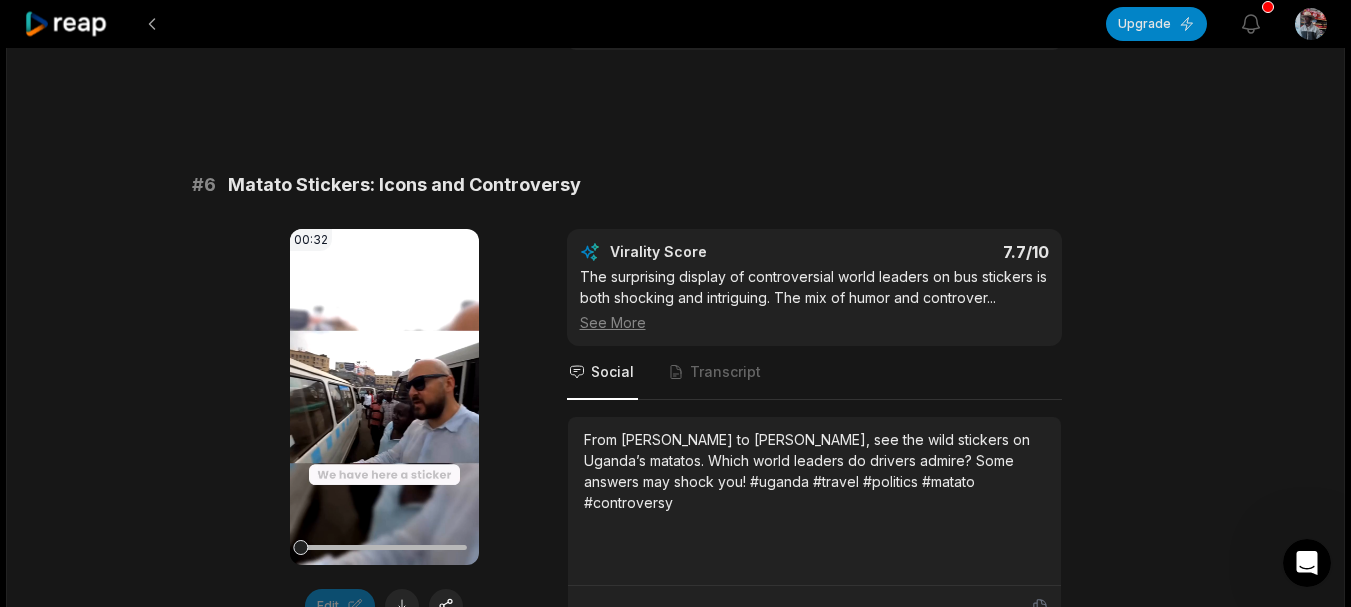 scroll, scrollTop: 3214, scrollLeft: 0, axis: vertical 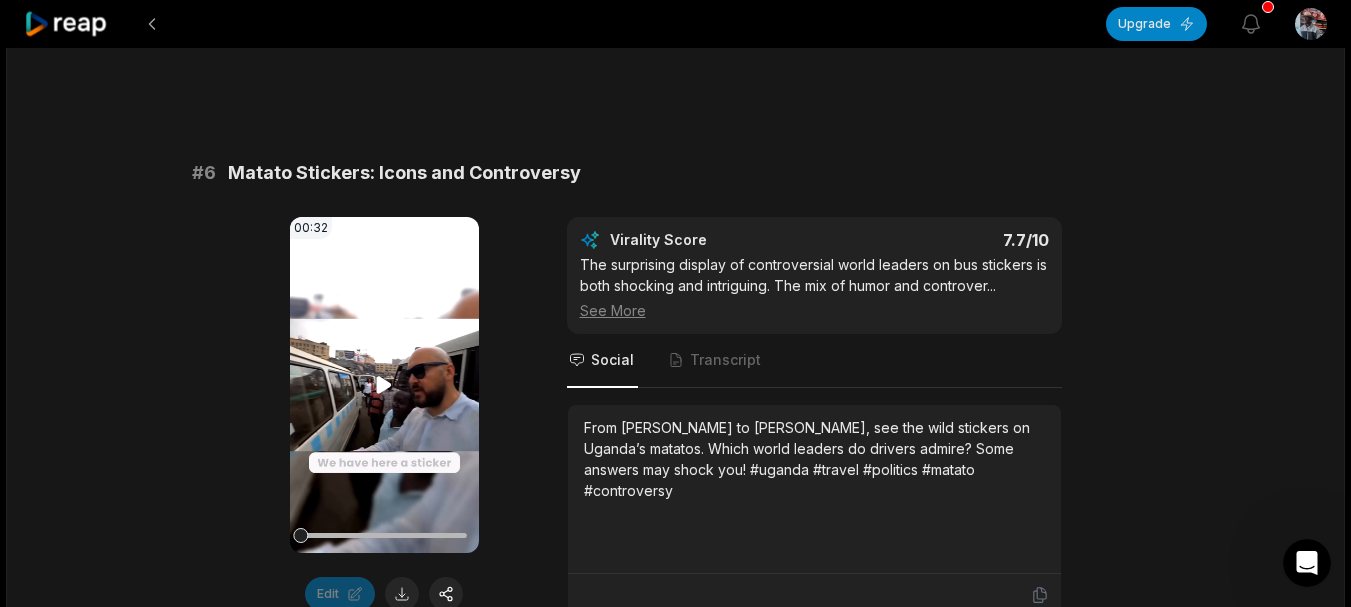 click 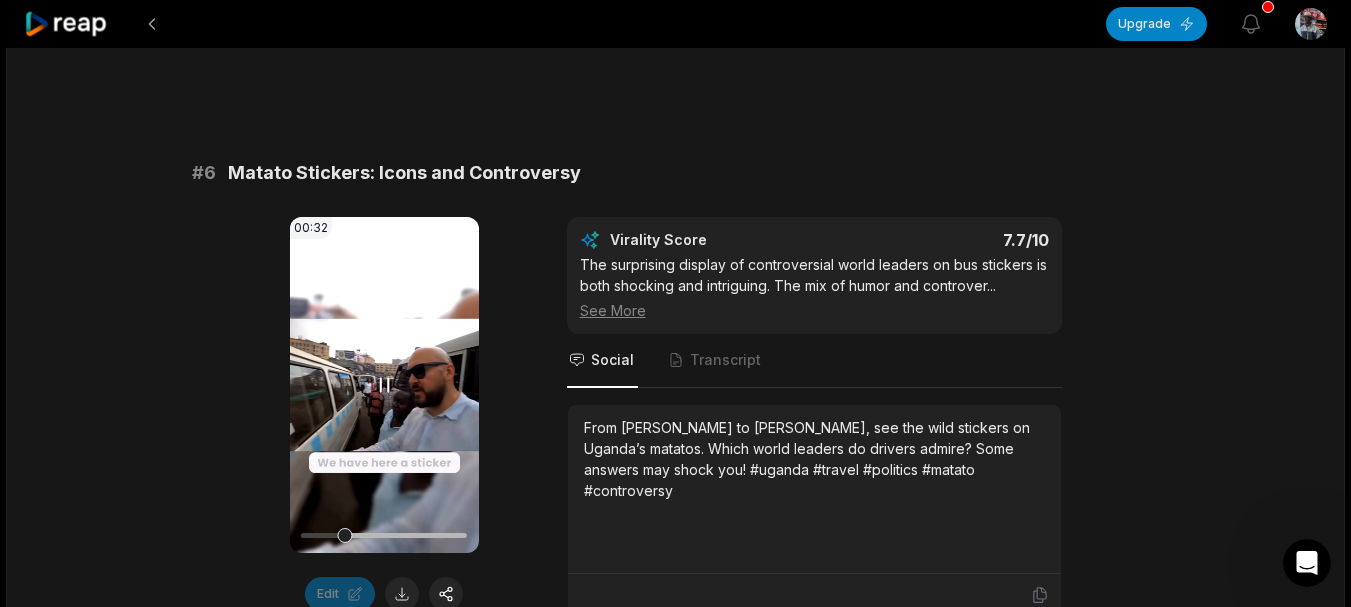 click 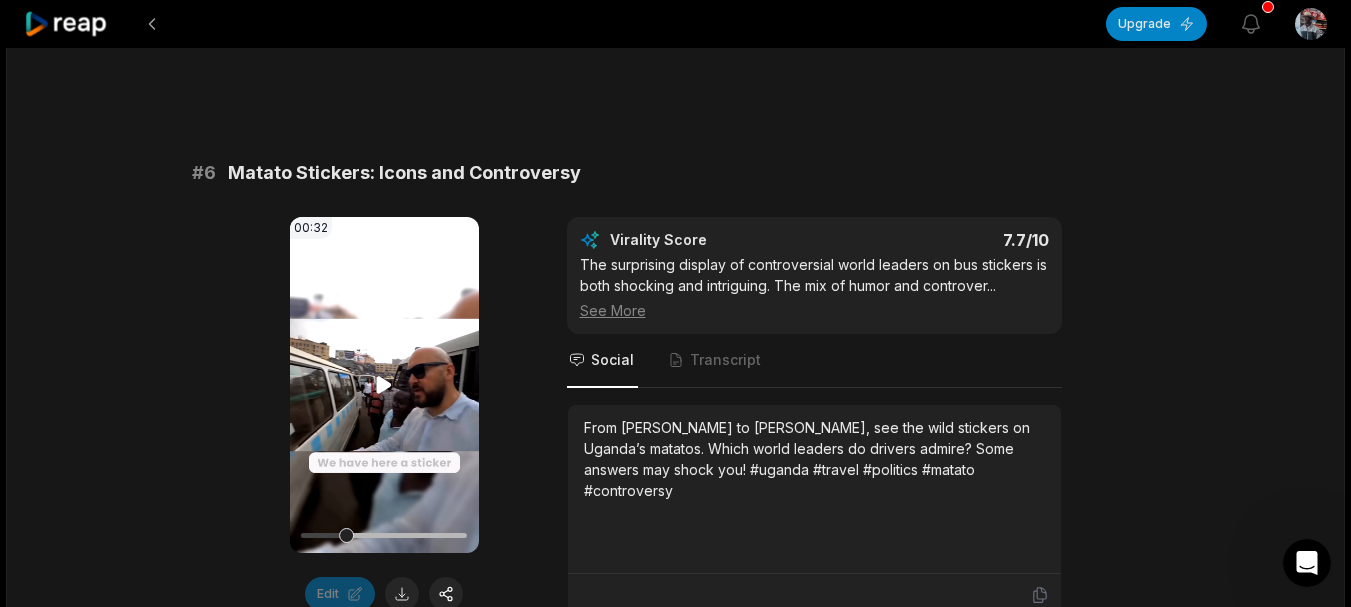 click 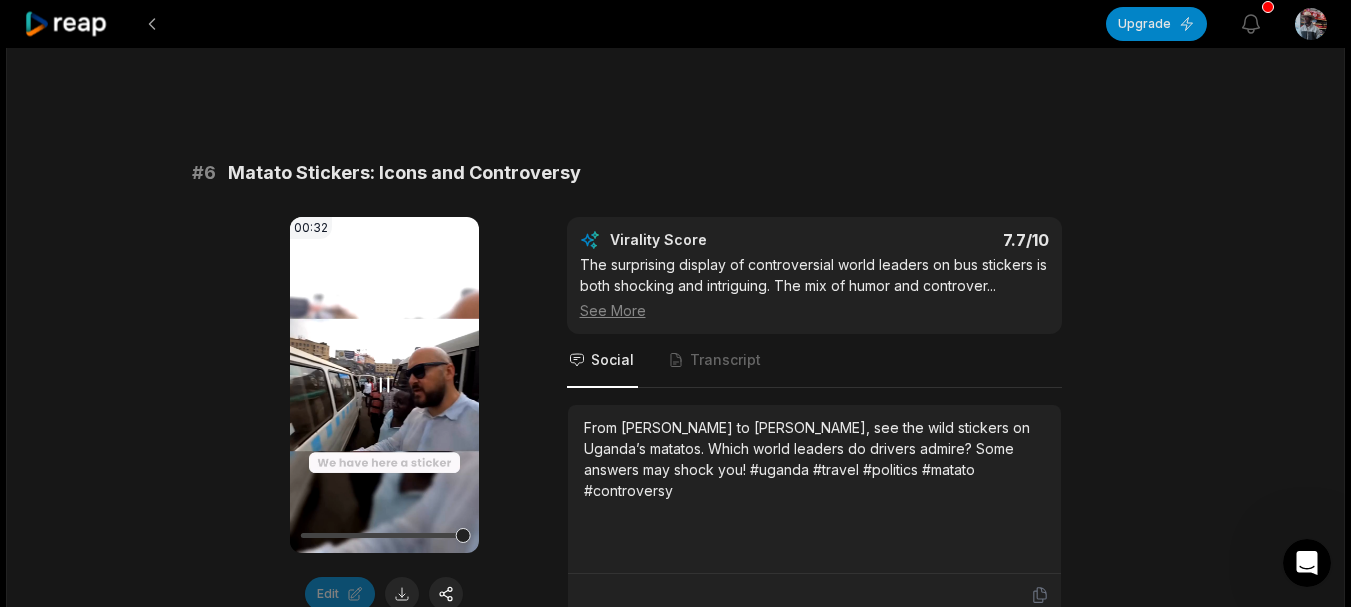 click 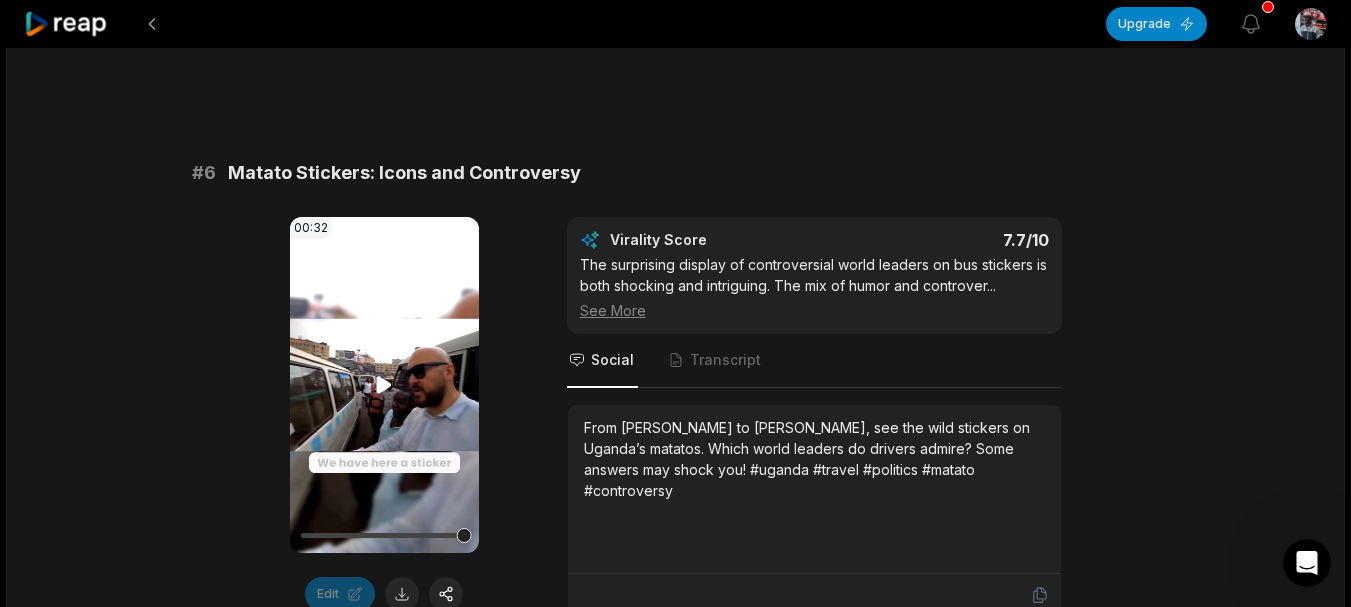click 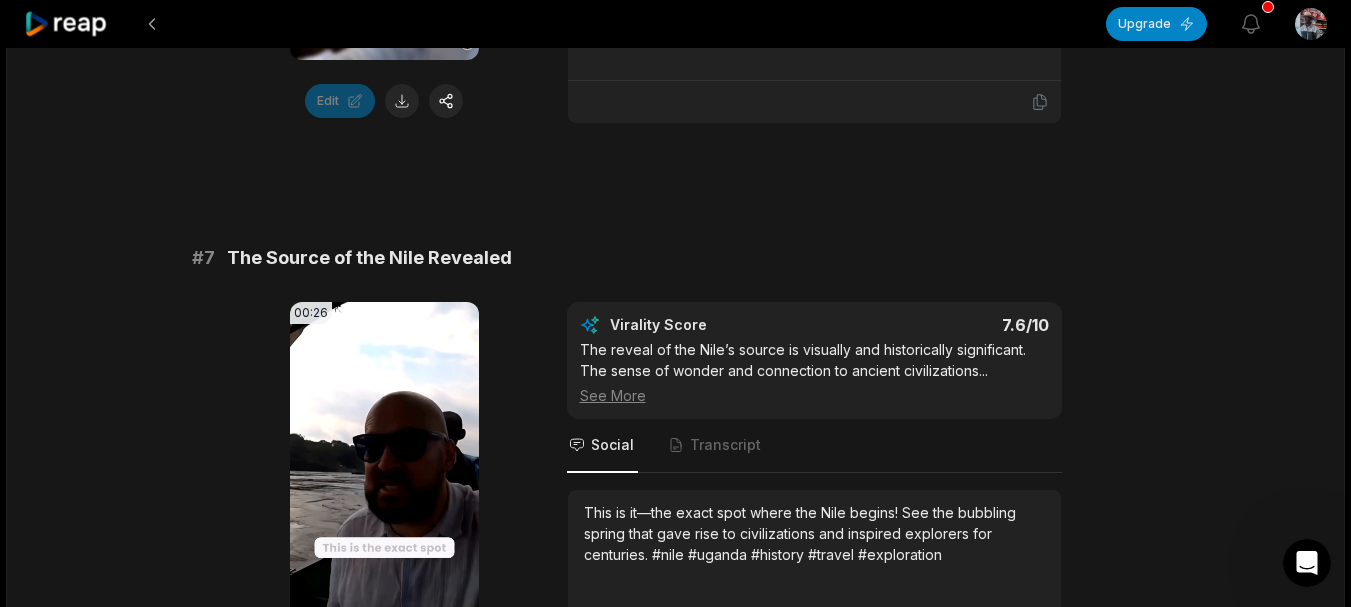 scroll, scrollTop: 3719, scrollLeft: 0, axis: vertical 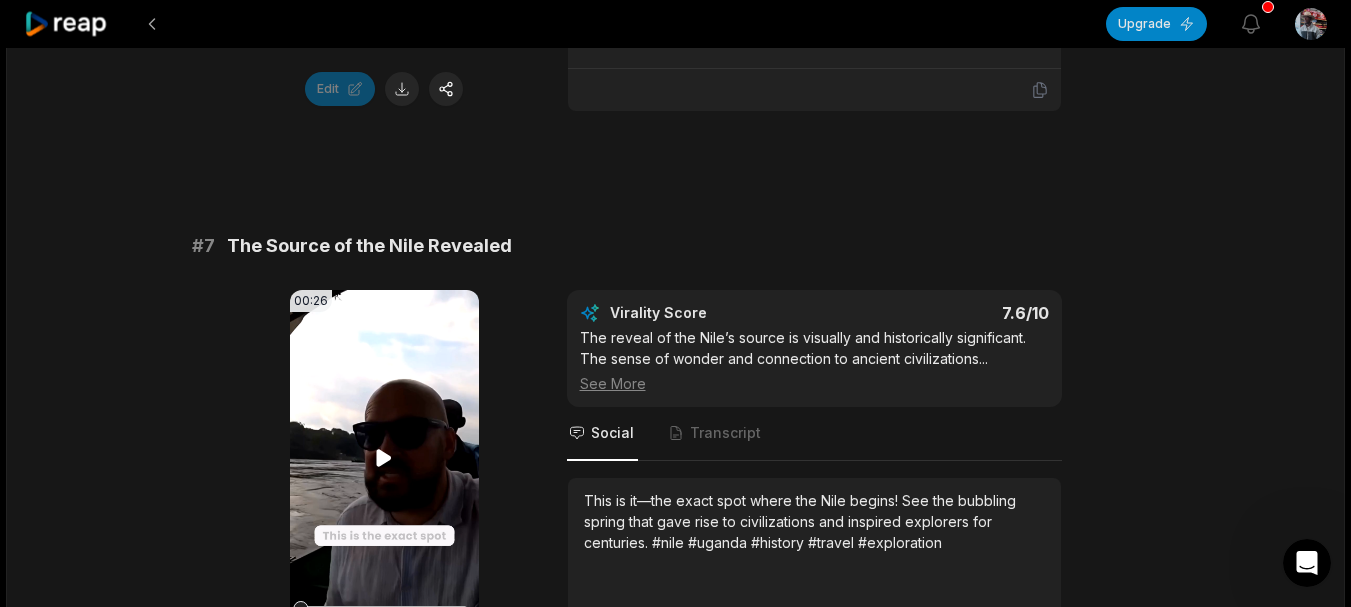 click 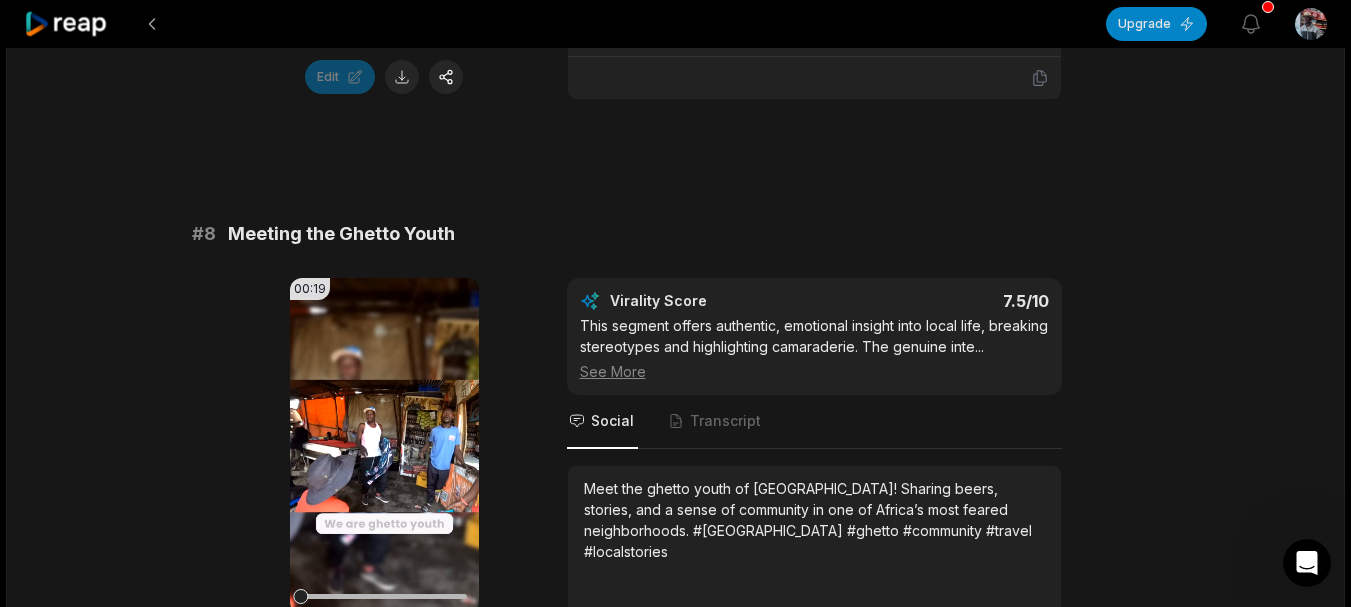 scroll, scrollTop: 4345, scrollLeft: 0, axis: vertical 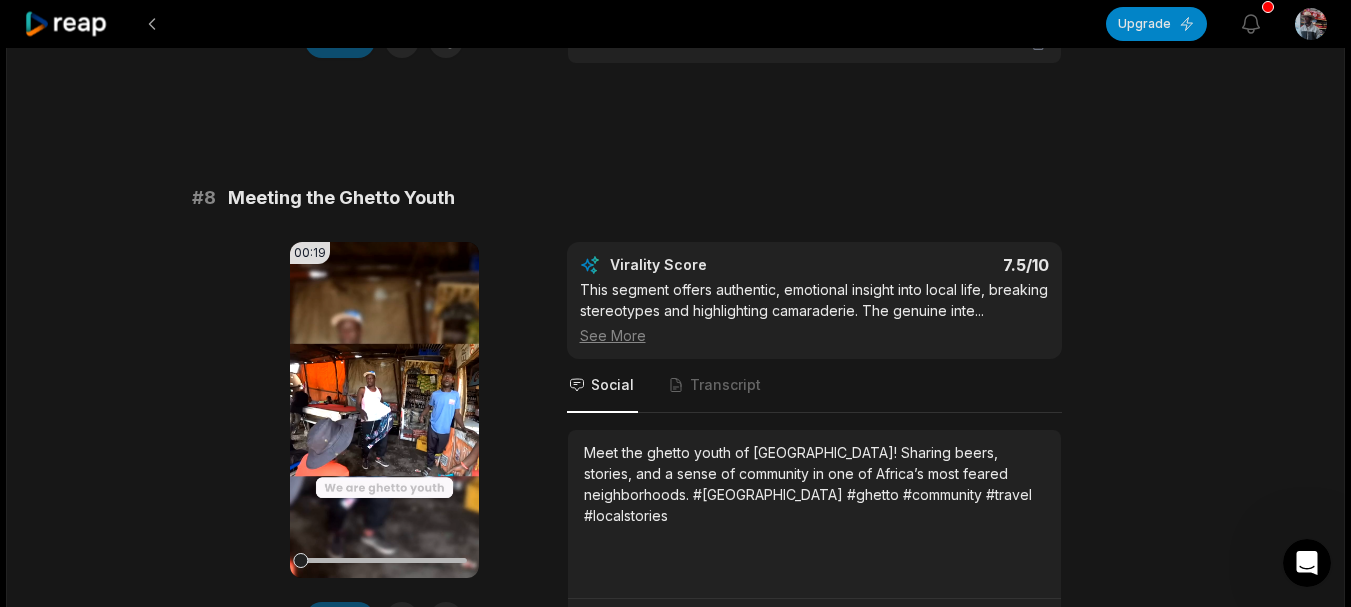click 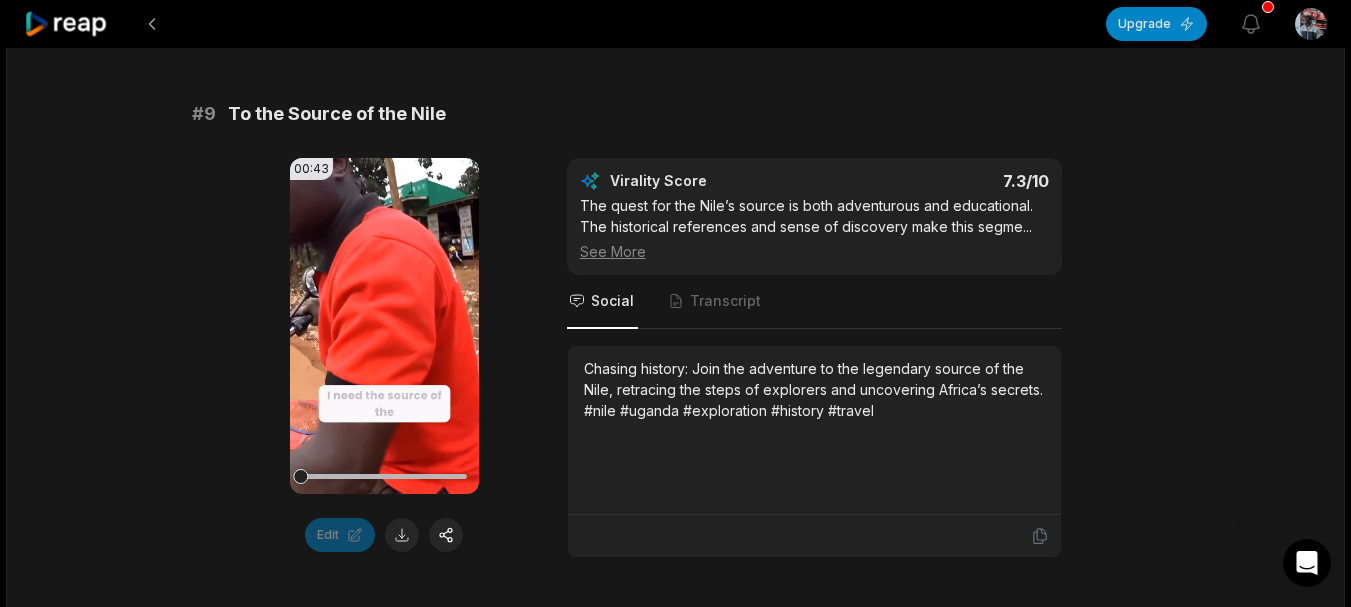 scroll, scrollTop: 5019, scrollLeft: 0, axis: vertical 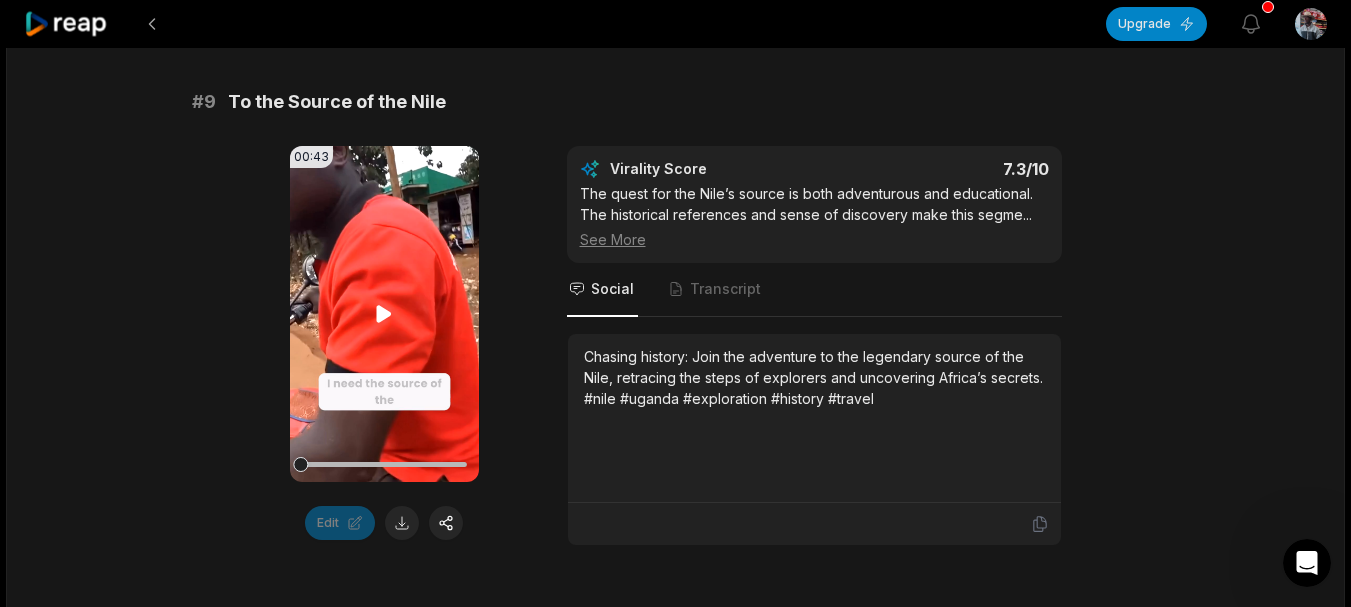 click 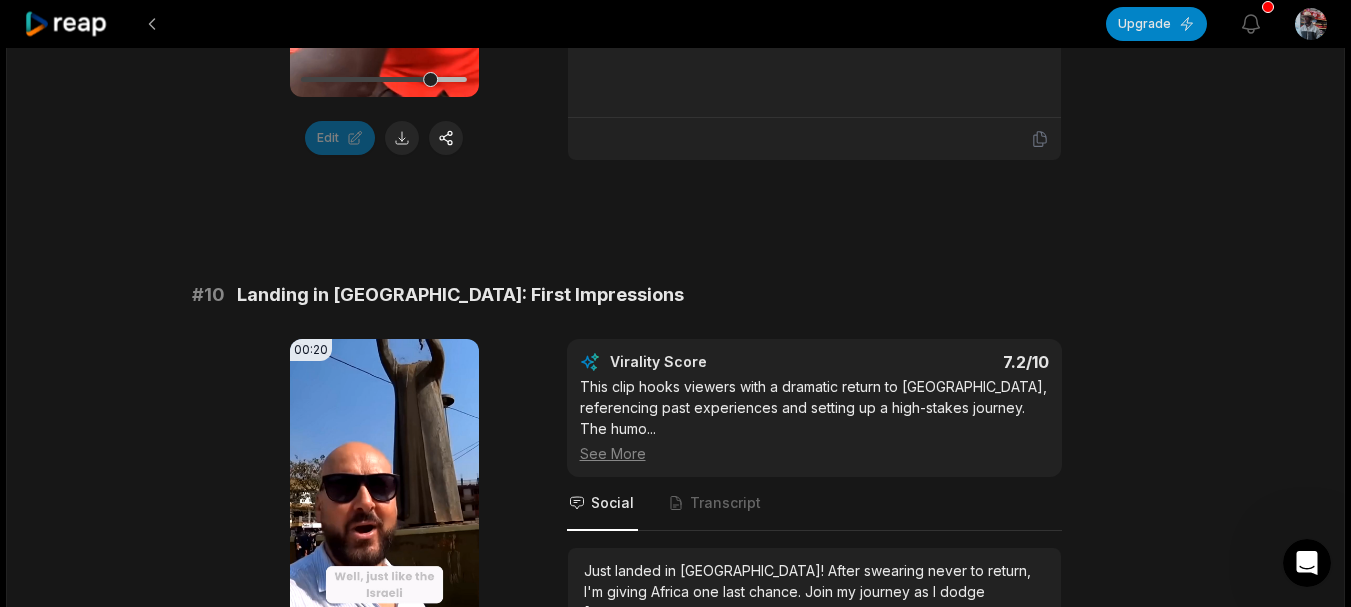 scroll, scrollTop: 5380, scrollLeft: 0, axis: vertical 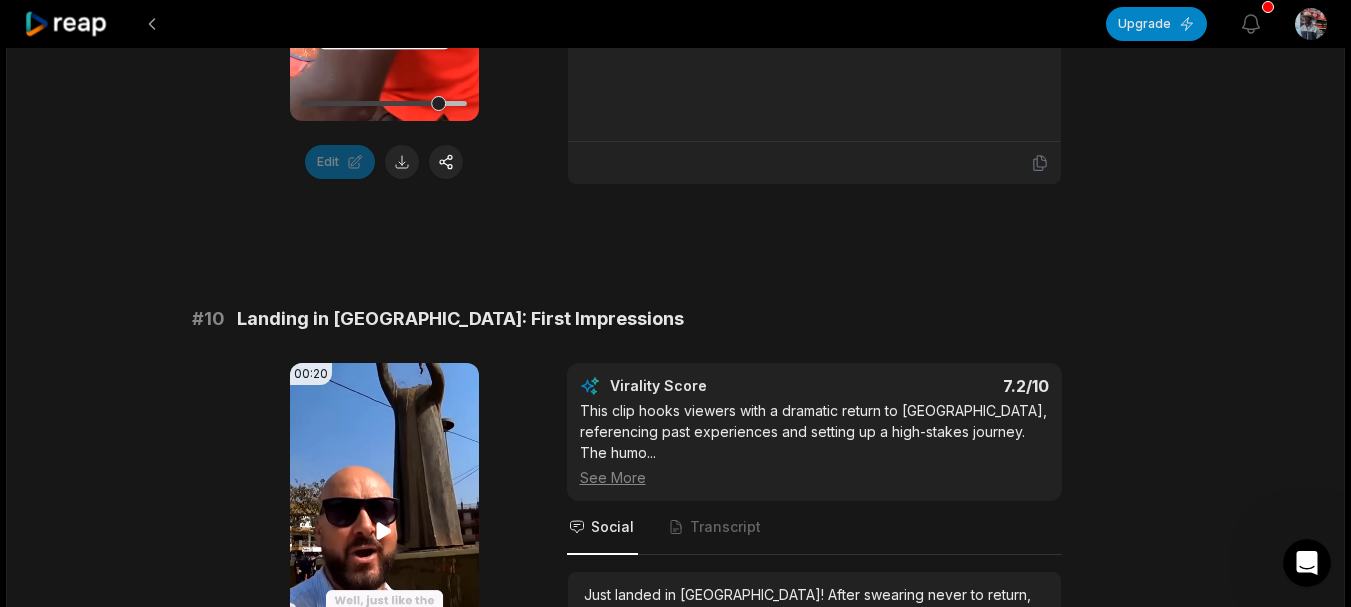 click 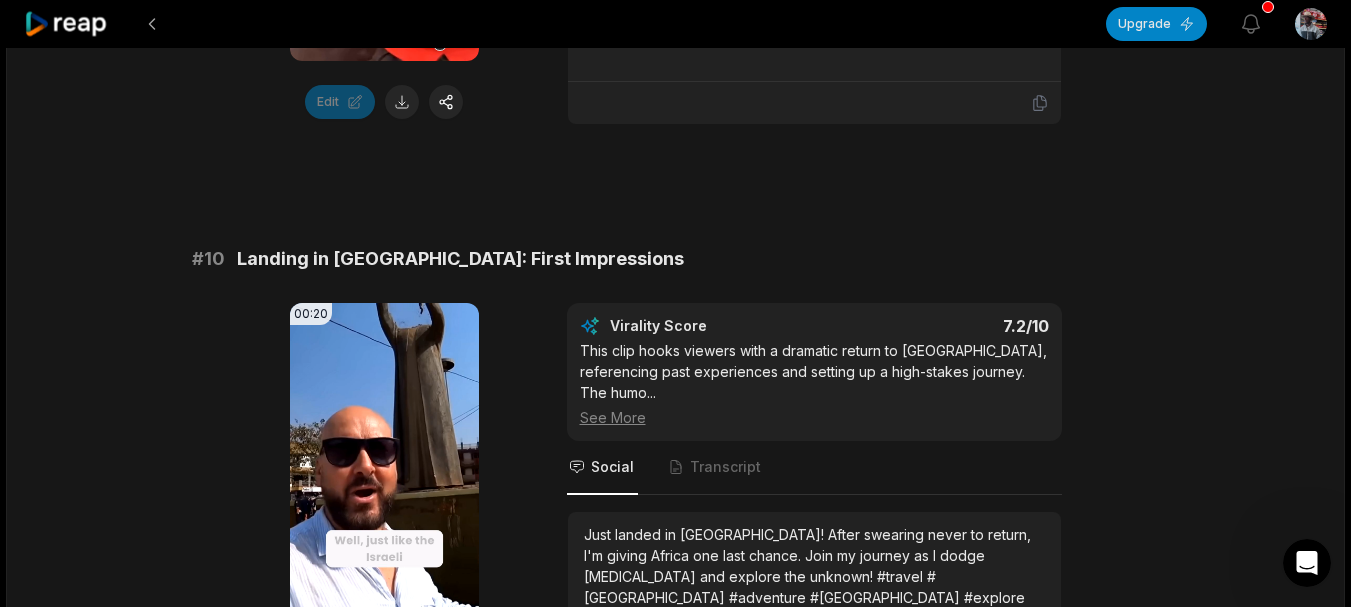 scroll, scrollTop: 5477, scrollLeft: 0, axis: vertical 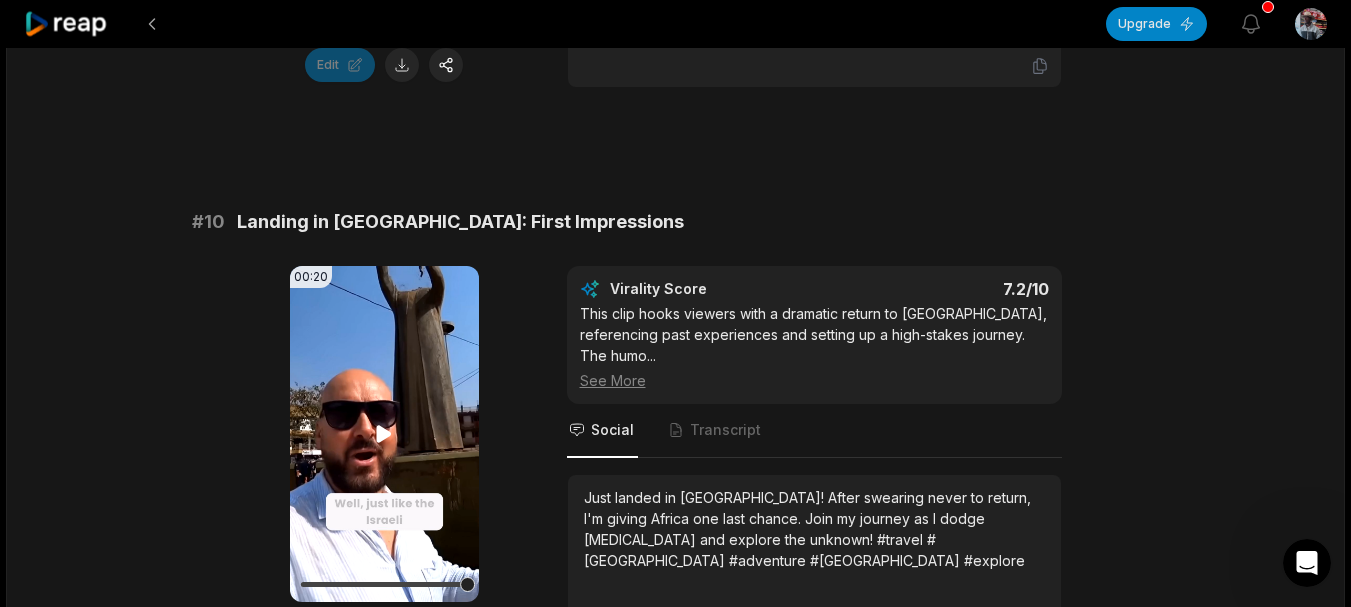 click 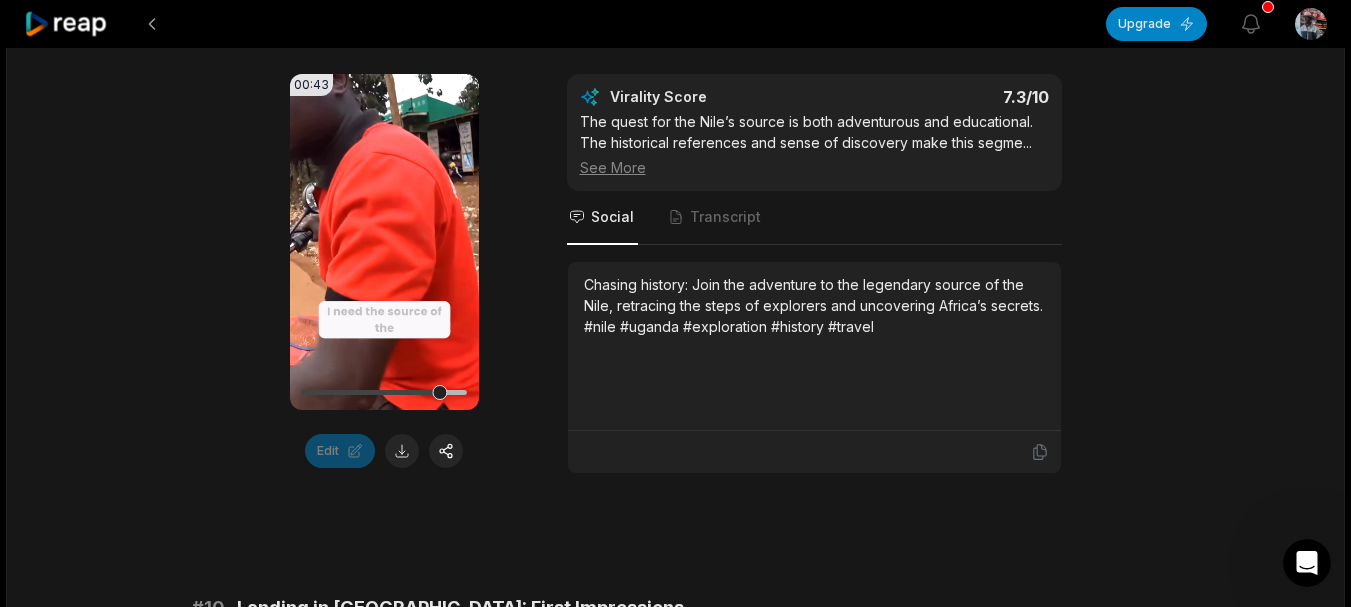scroll, scrollTop: 5079, scrollLeft: 0, axis: vertical 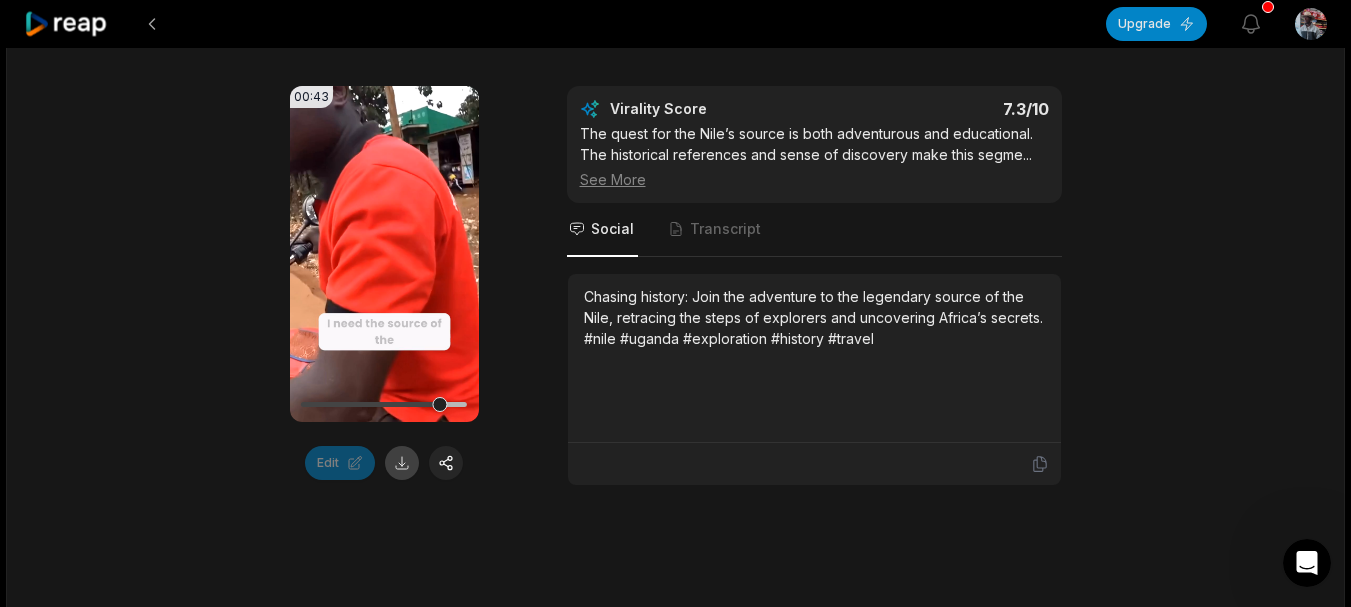 click at bounding box center [402, 463] 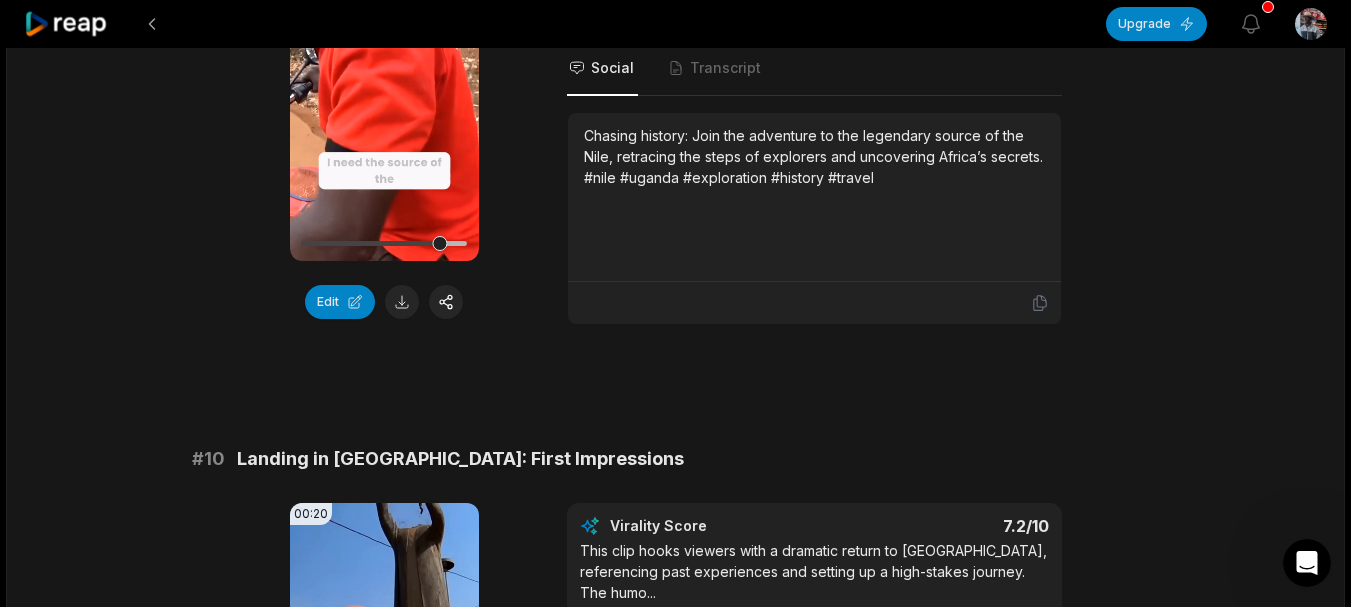 scroll, scrollTop: 4918, scrollLeft: 0, axis: vertical 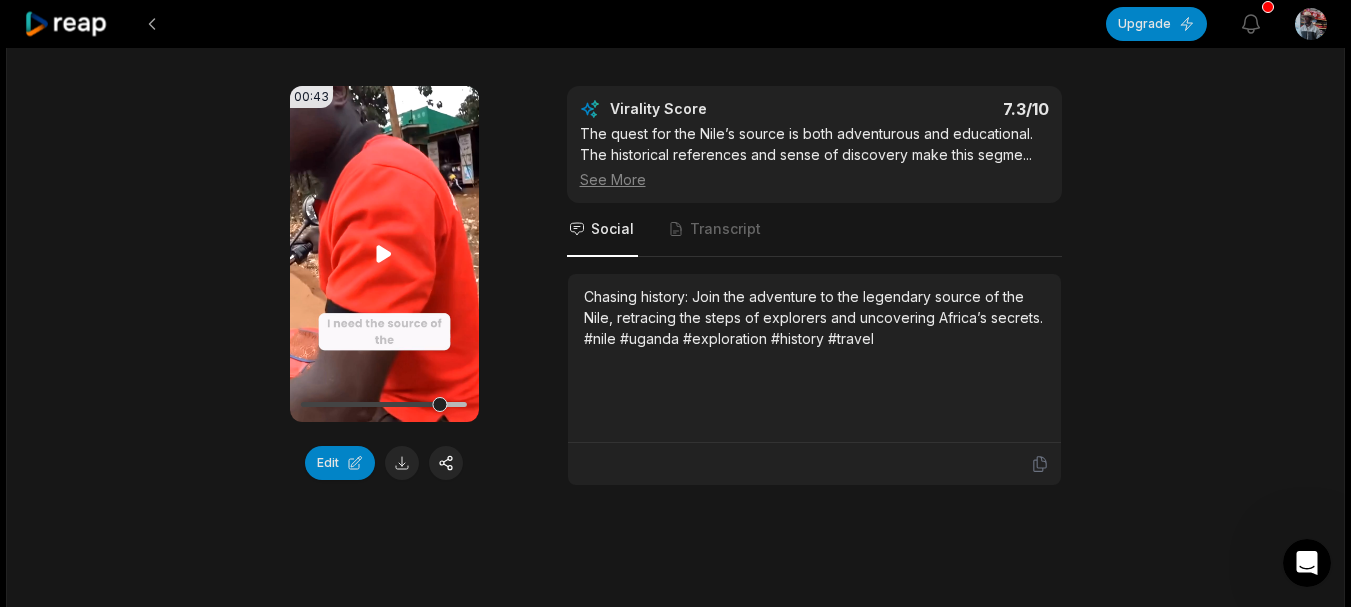 click 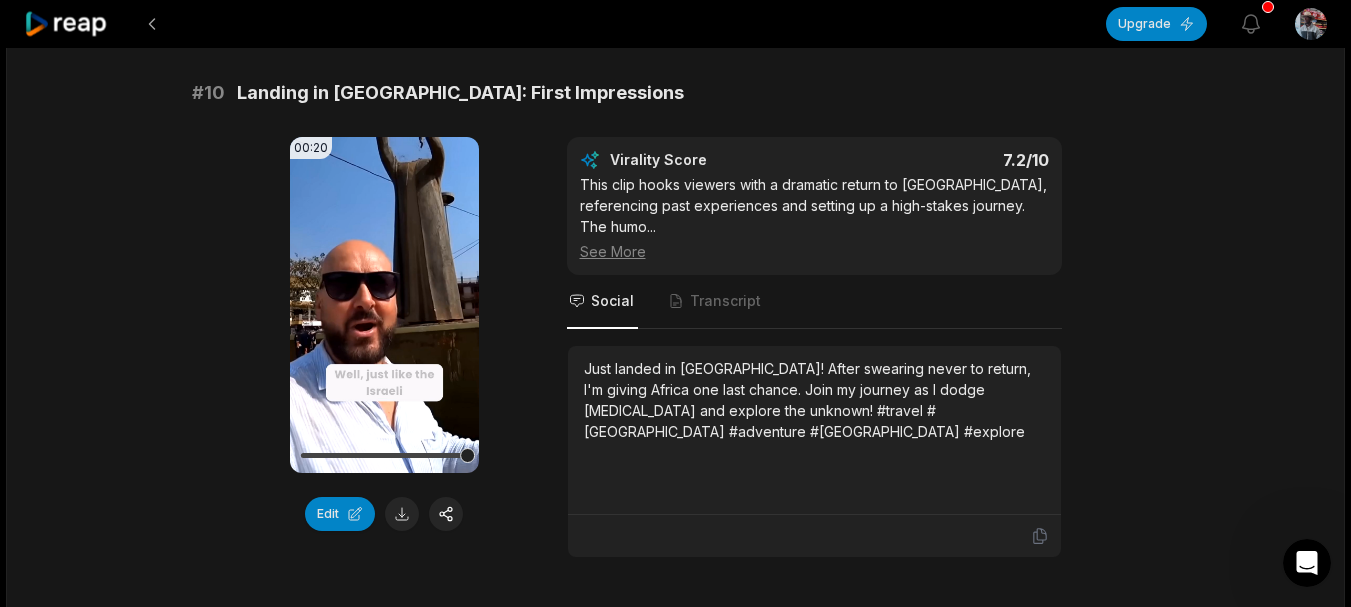 scroll, scrollTop: 5532, scrollLeft: 0, axis: vertical 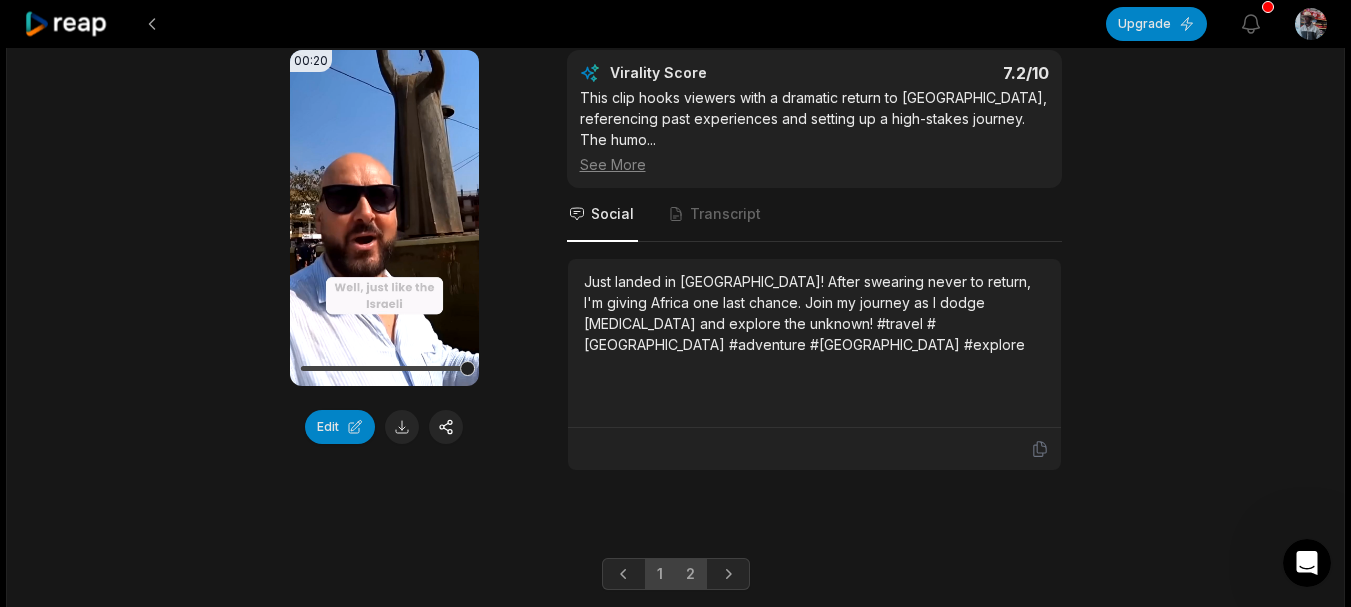 click on "2" at bounding box center (690, 574) 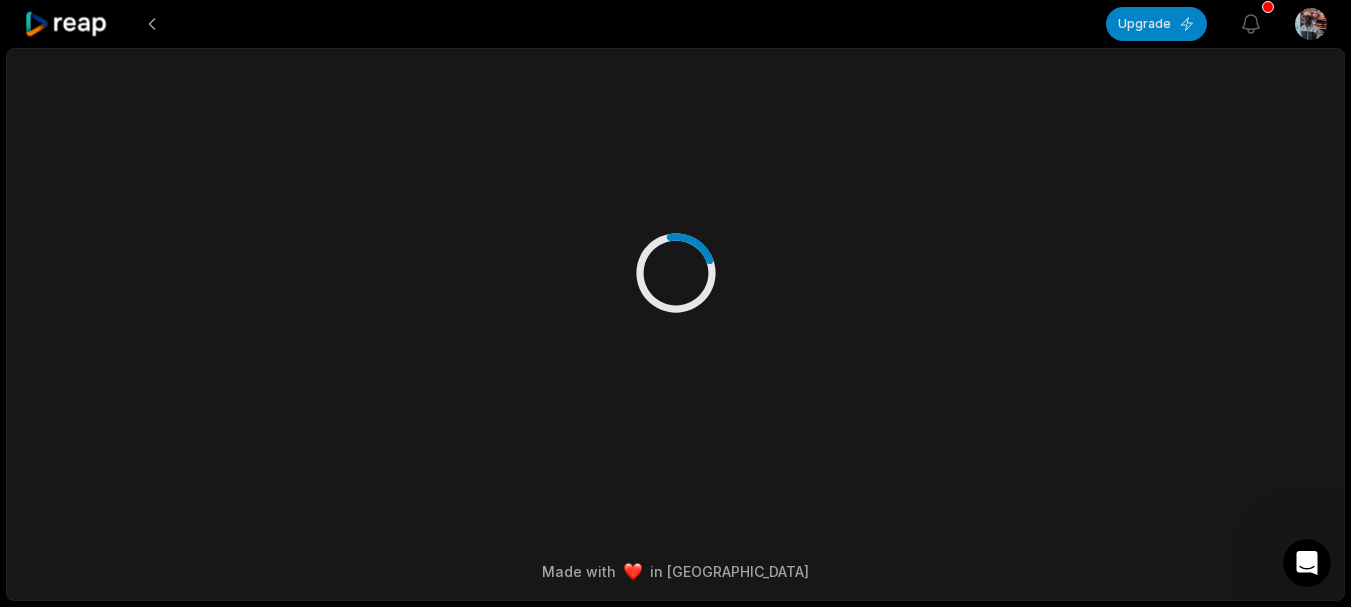 scroll, scrollTop: 0, scrollLeft: 0, axis: both 